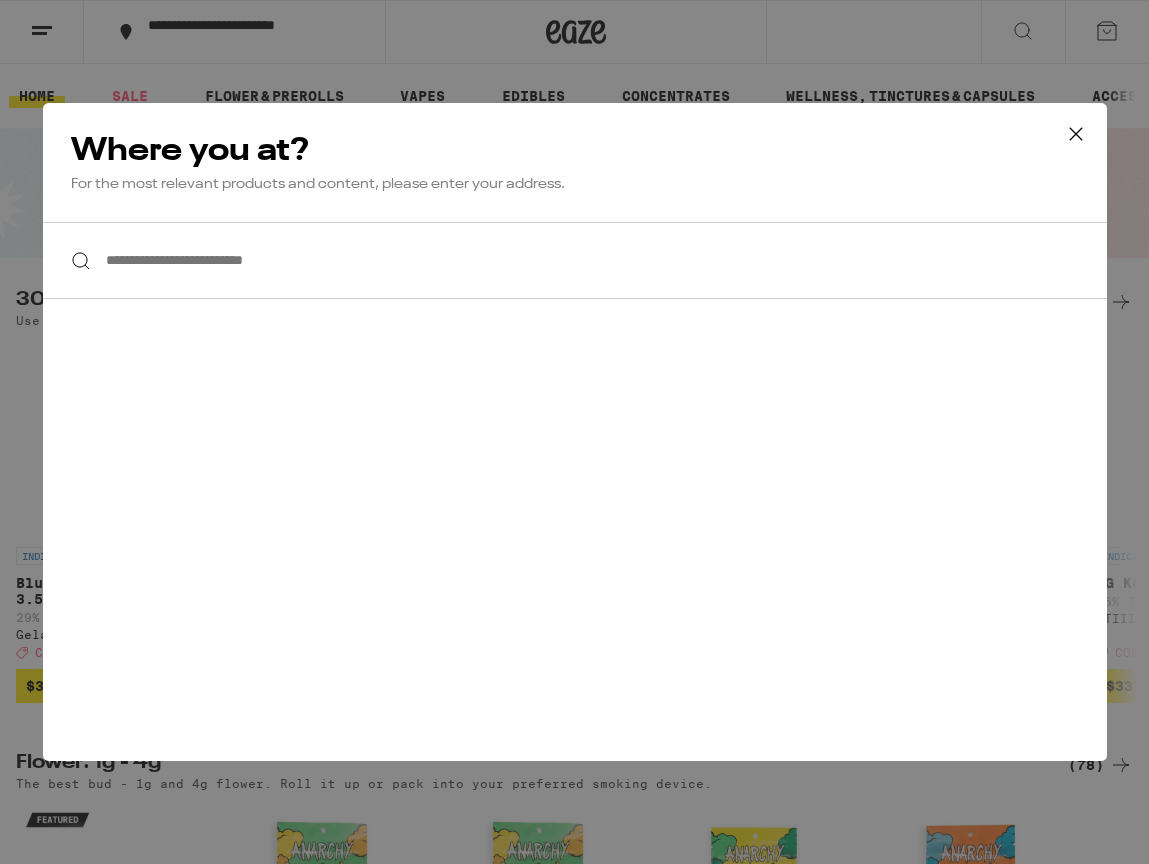scroll, scrollTop: 0, scrollLeft: 0, axis: both 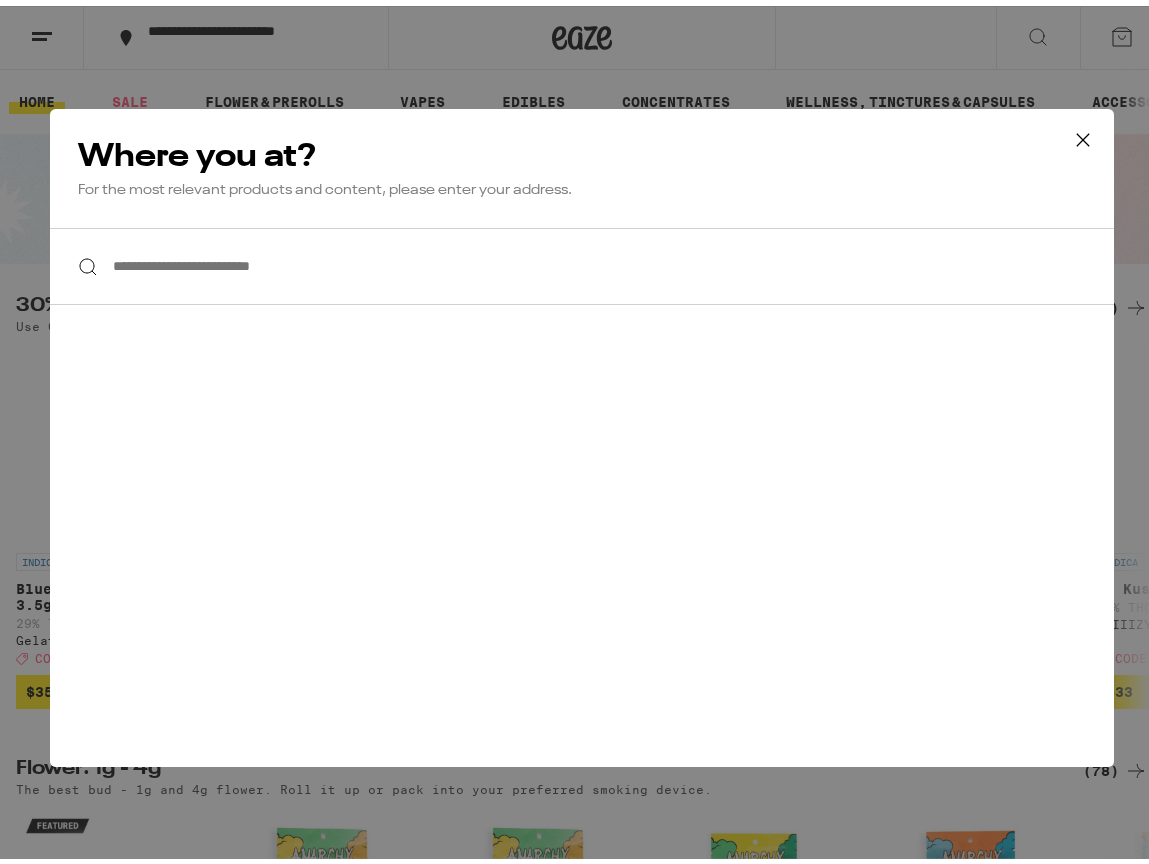 click on "**********" at bounding box center (582, 260) 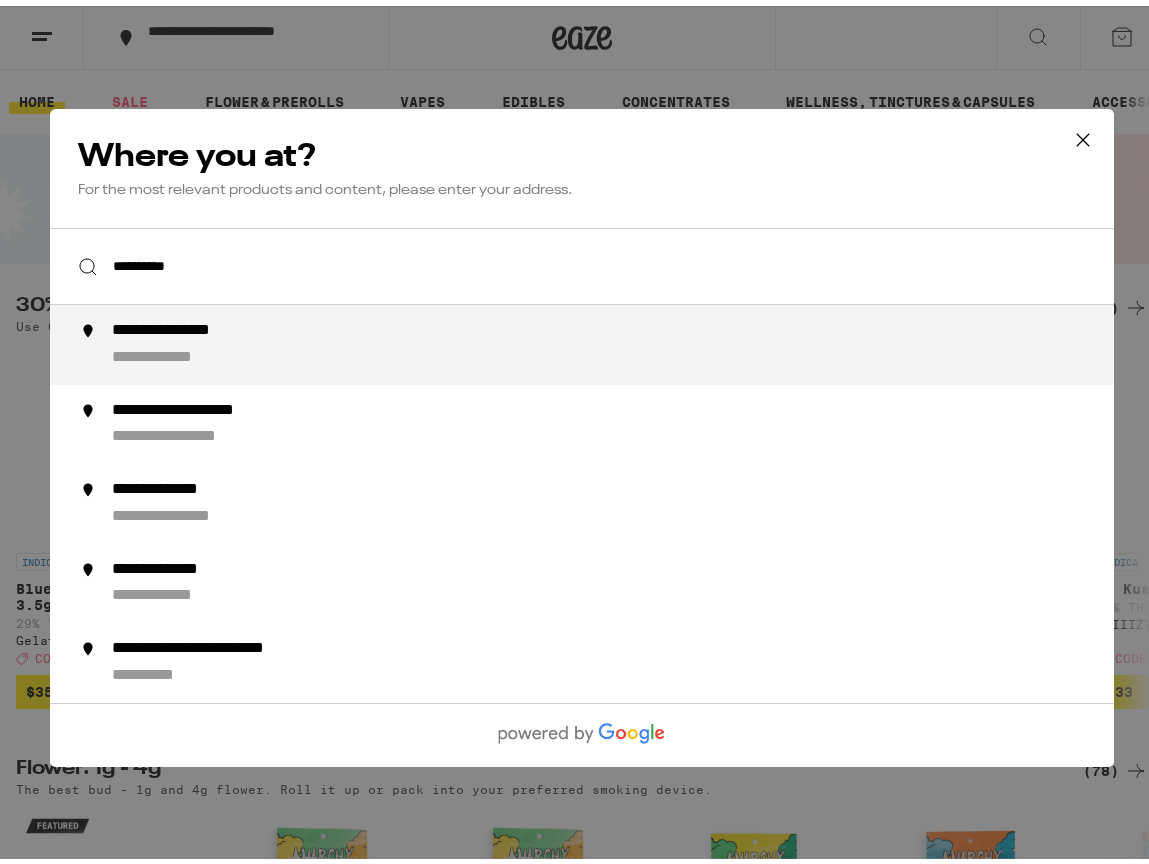 click on "**********" at bounding box center [179, 352] 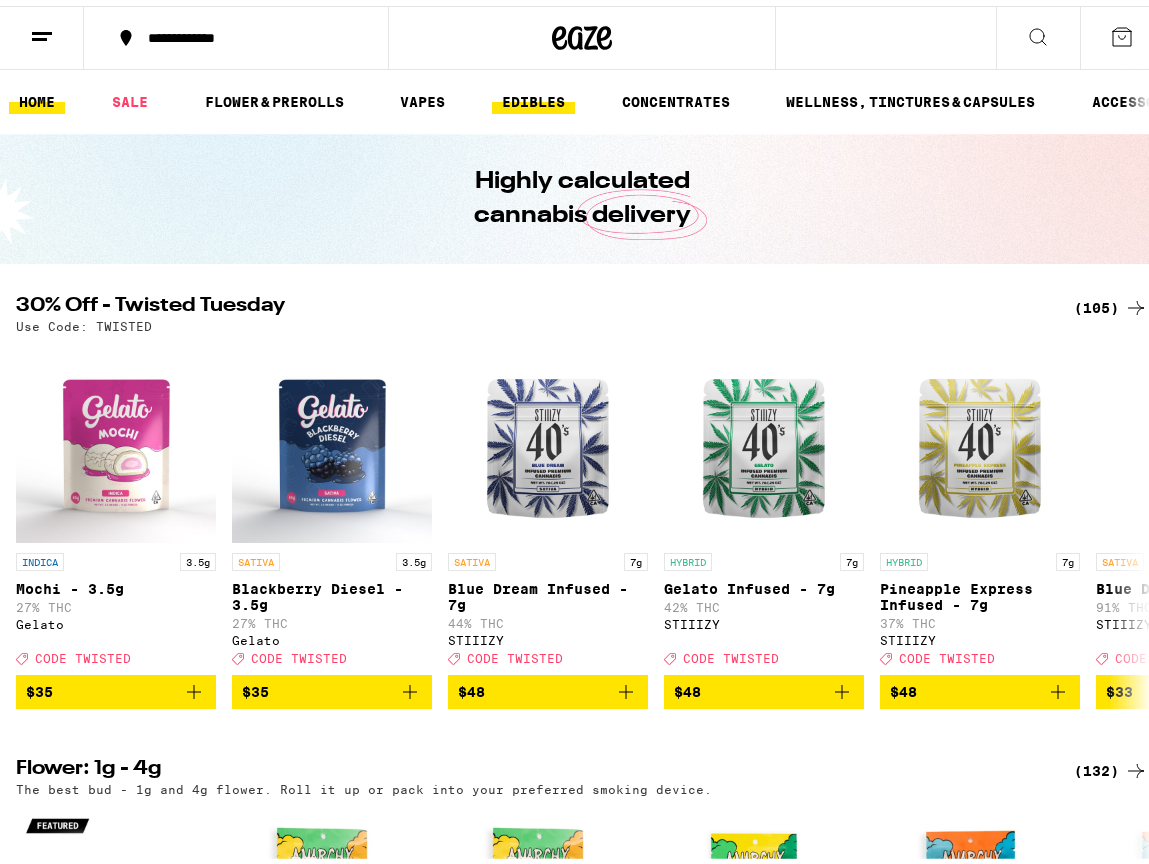 click on "EDIBLES" at bounding box center (533, 96) 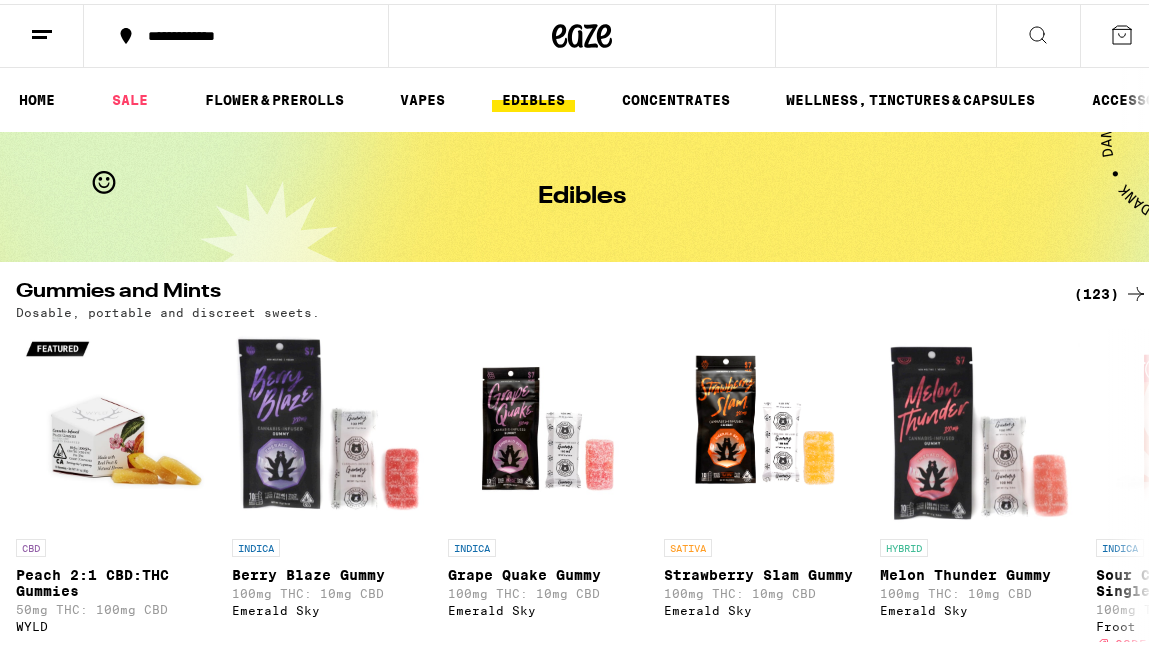 click on "(123)" at bounding box center (1111, 290) 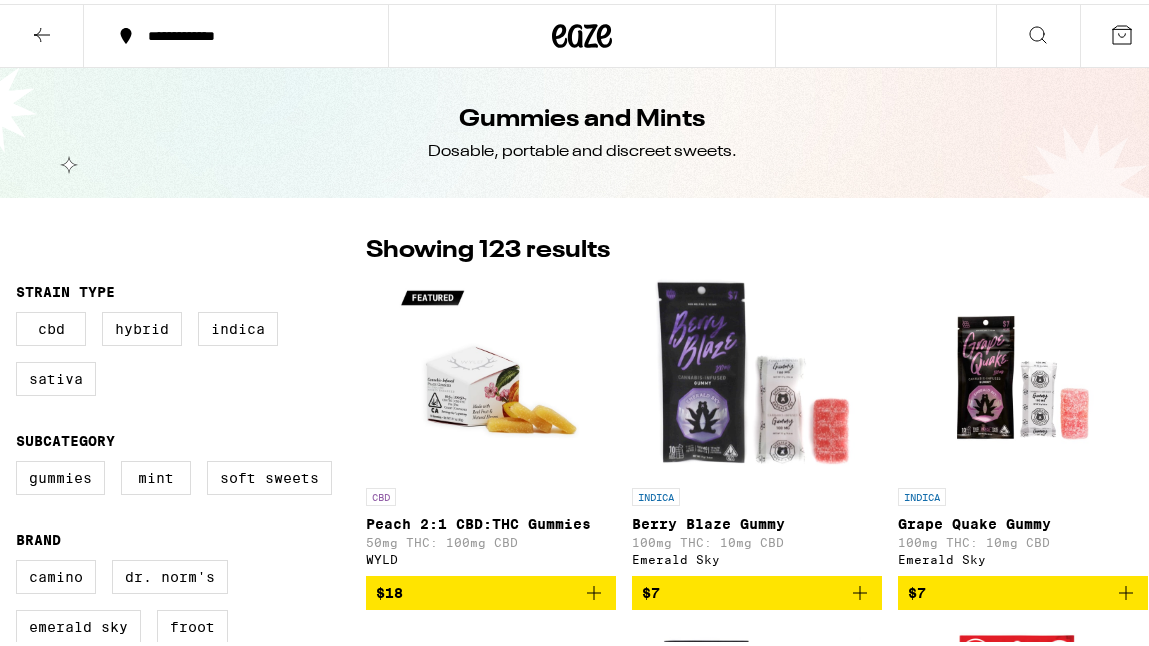 click 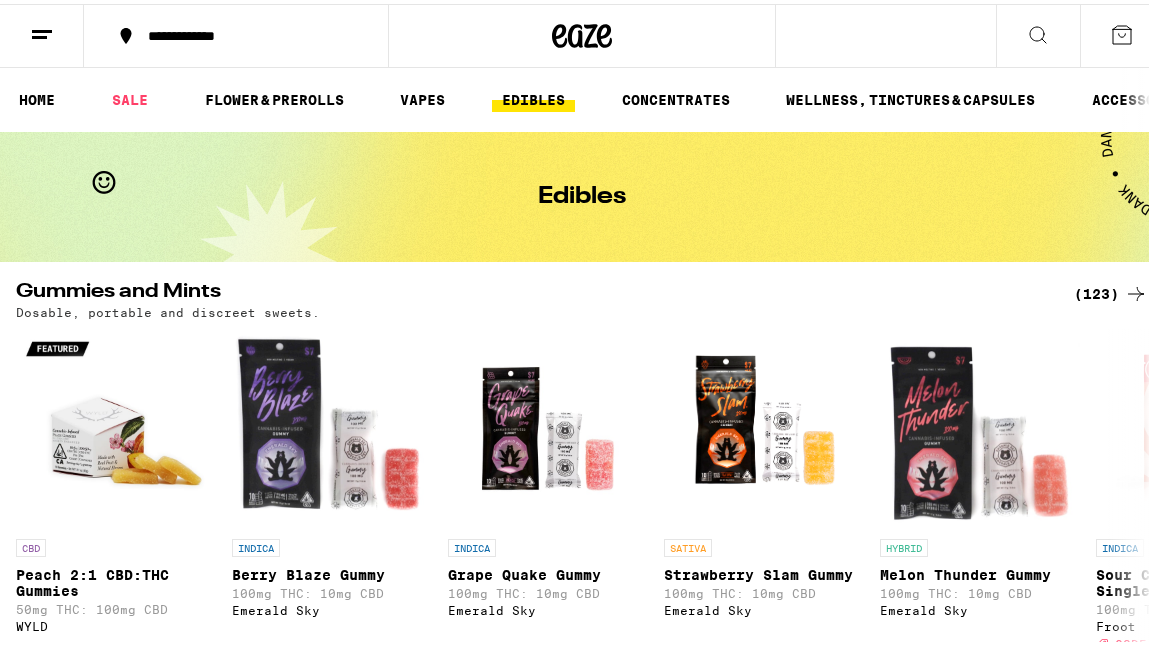 click 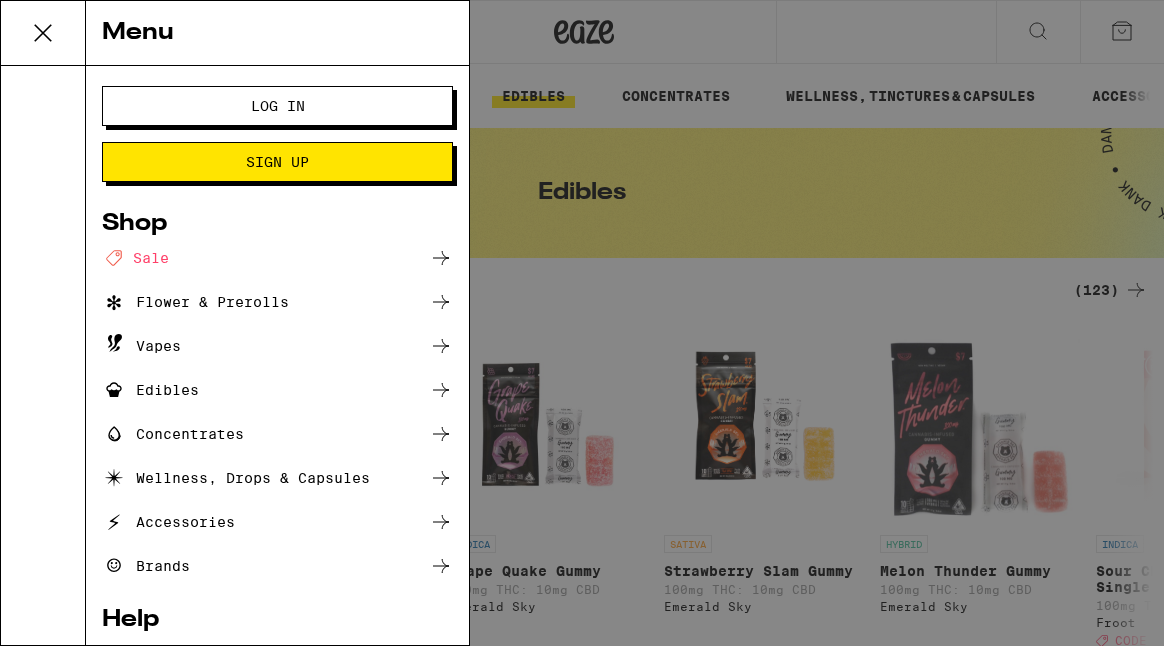 click on "Log In" at bounding box center (278, 106) 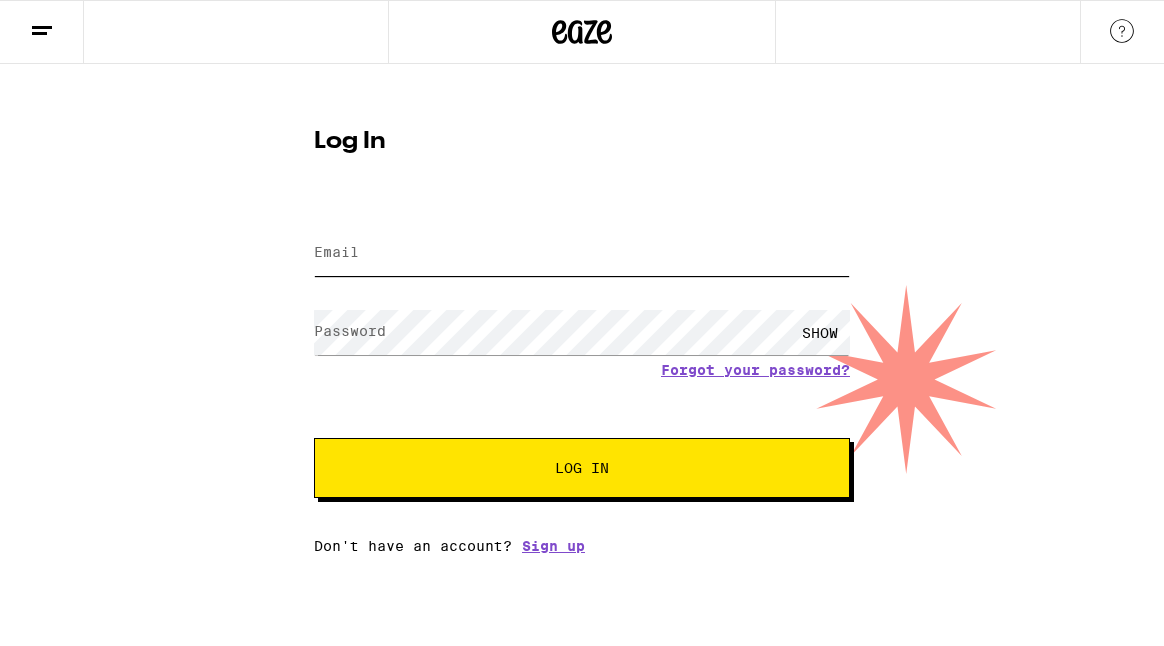 type on "[EMAIL]" 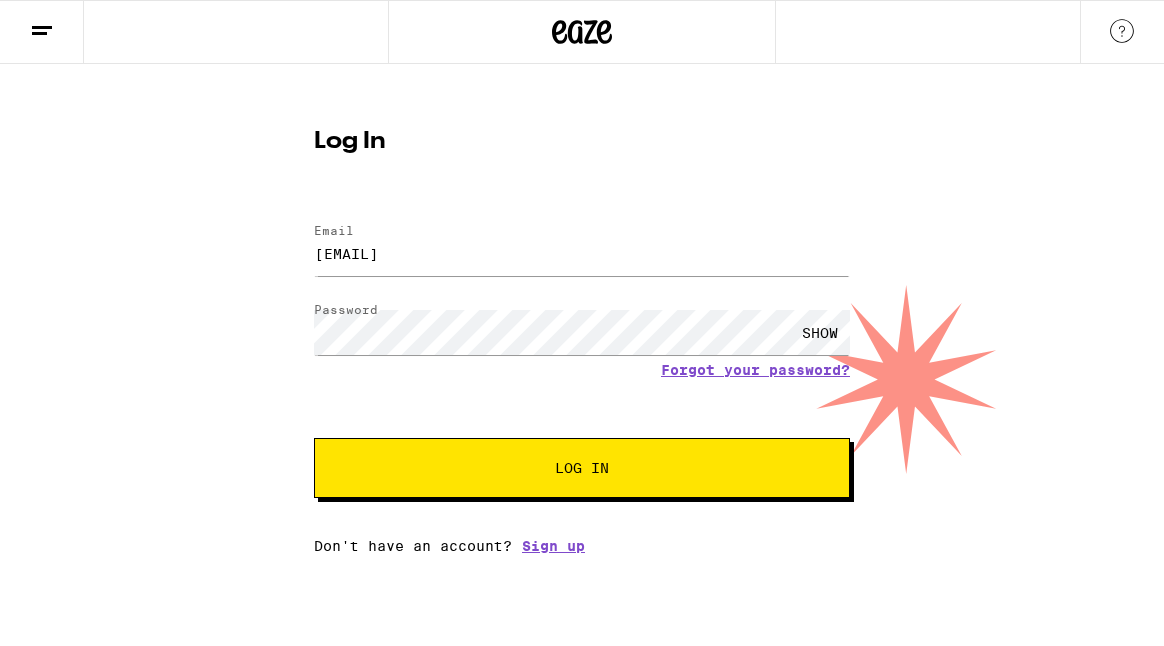 click on "Log In" at bounding box center (582, 468) 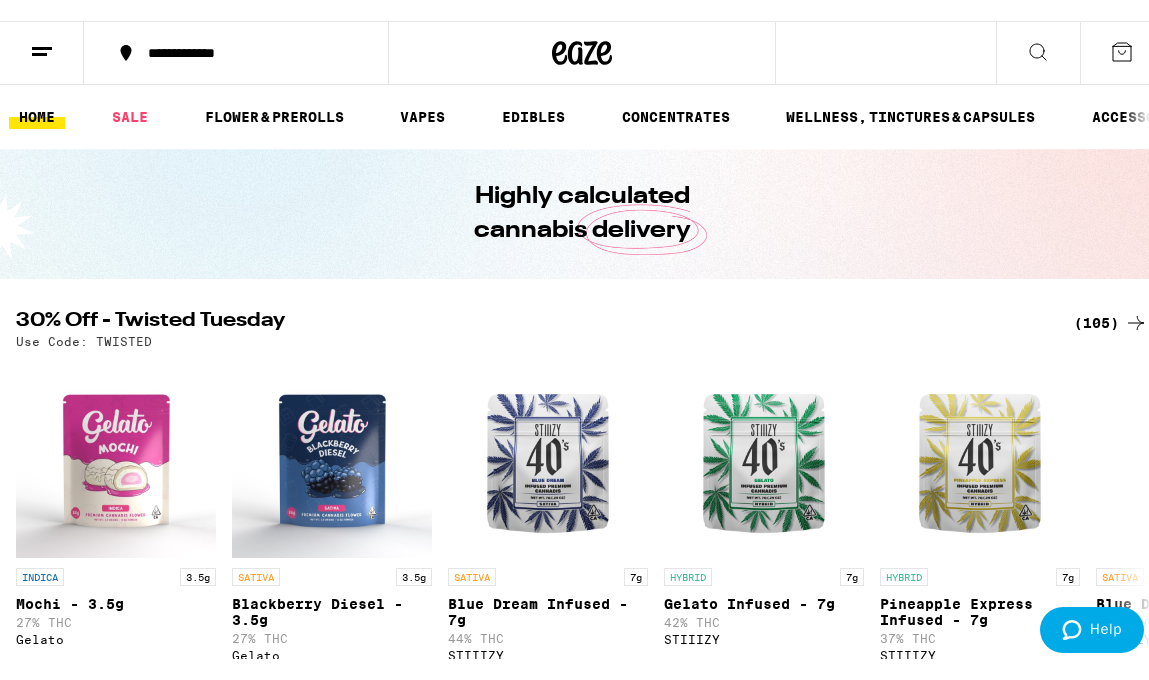 scroll, scrollTop: 0, scrollLeft: 0, axis: both 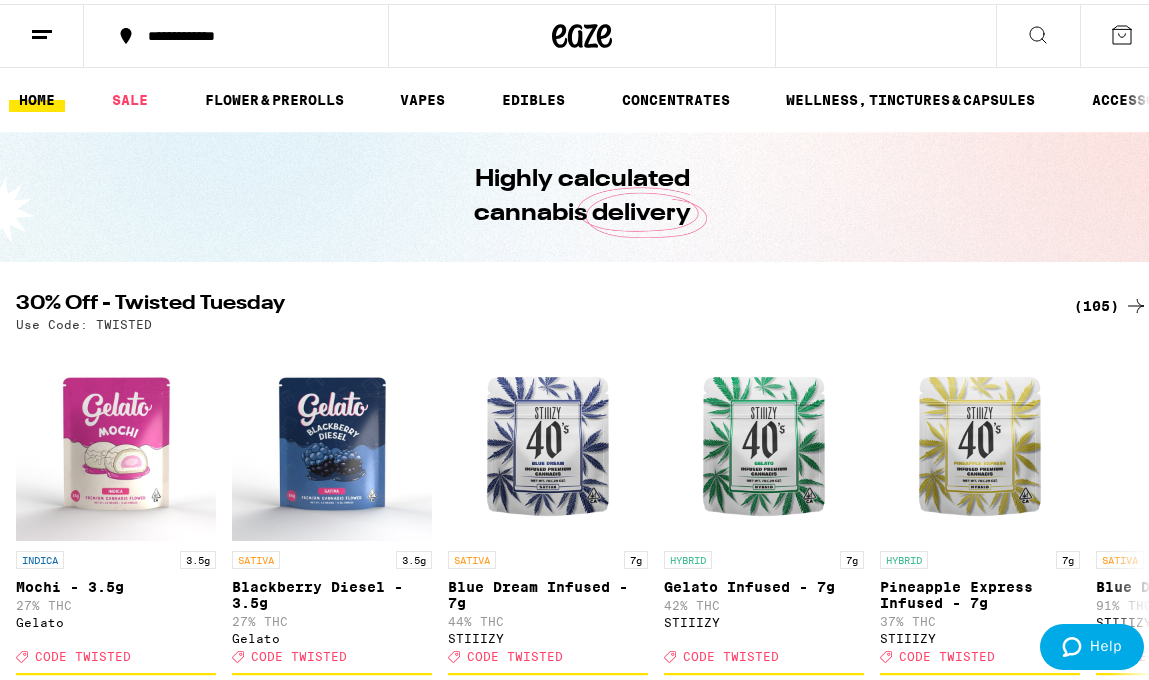 click on "(105)" at bounding box center (1111, 302) 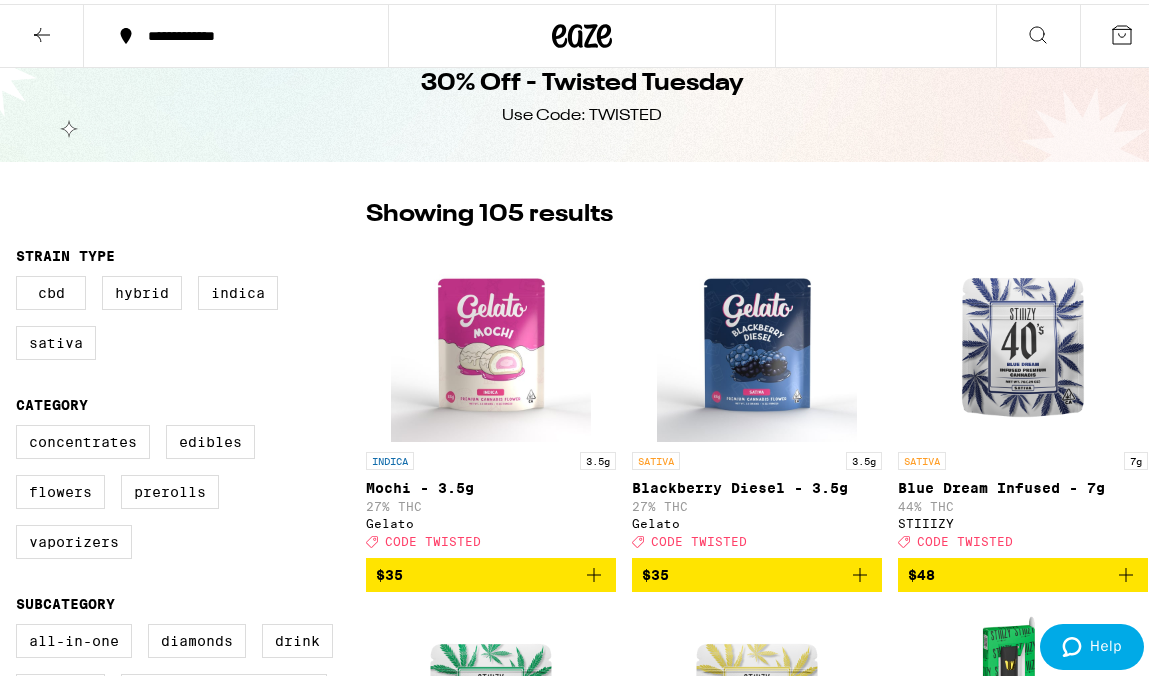 scroll, scrollTop: 0, scrollLeft: 0, axis: both 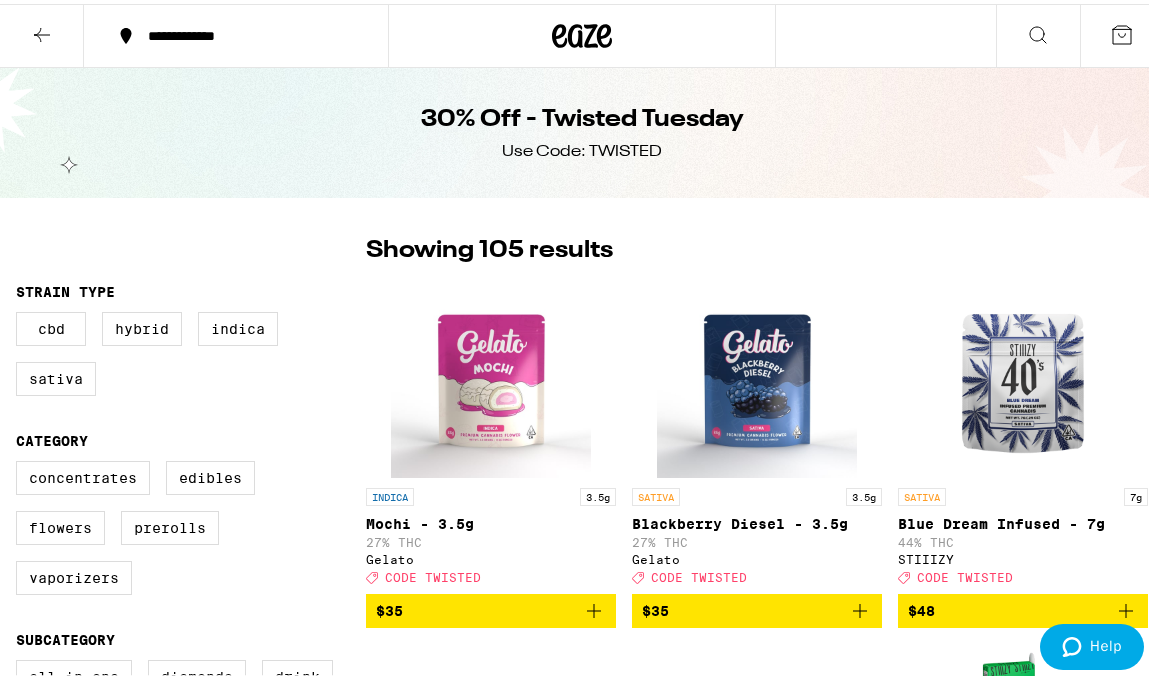 click 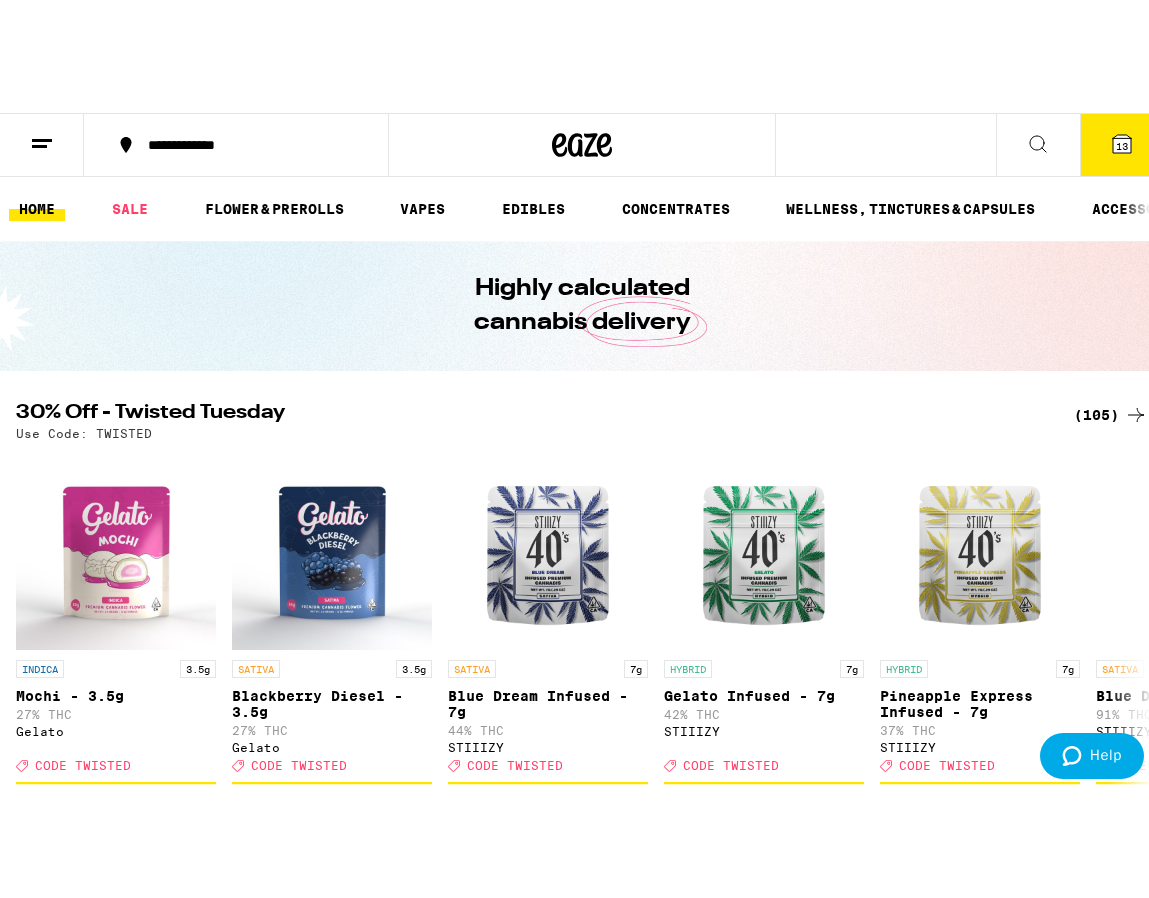 scroll, scrollTop: 0, scrollLeft: 0, axis: both 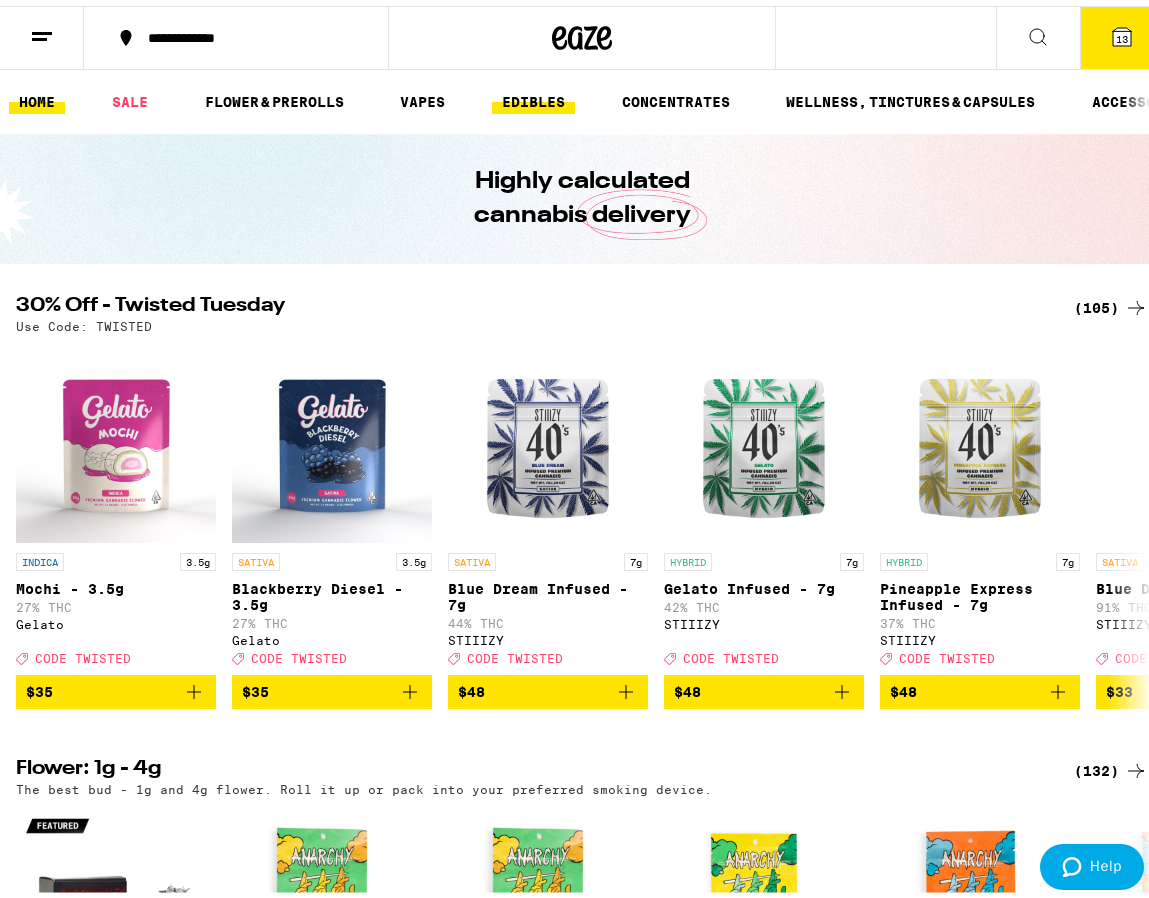 click on "EDIBLES" at bounding box center (533, 96) 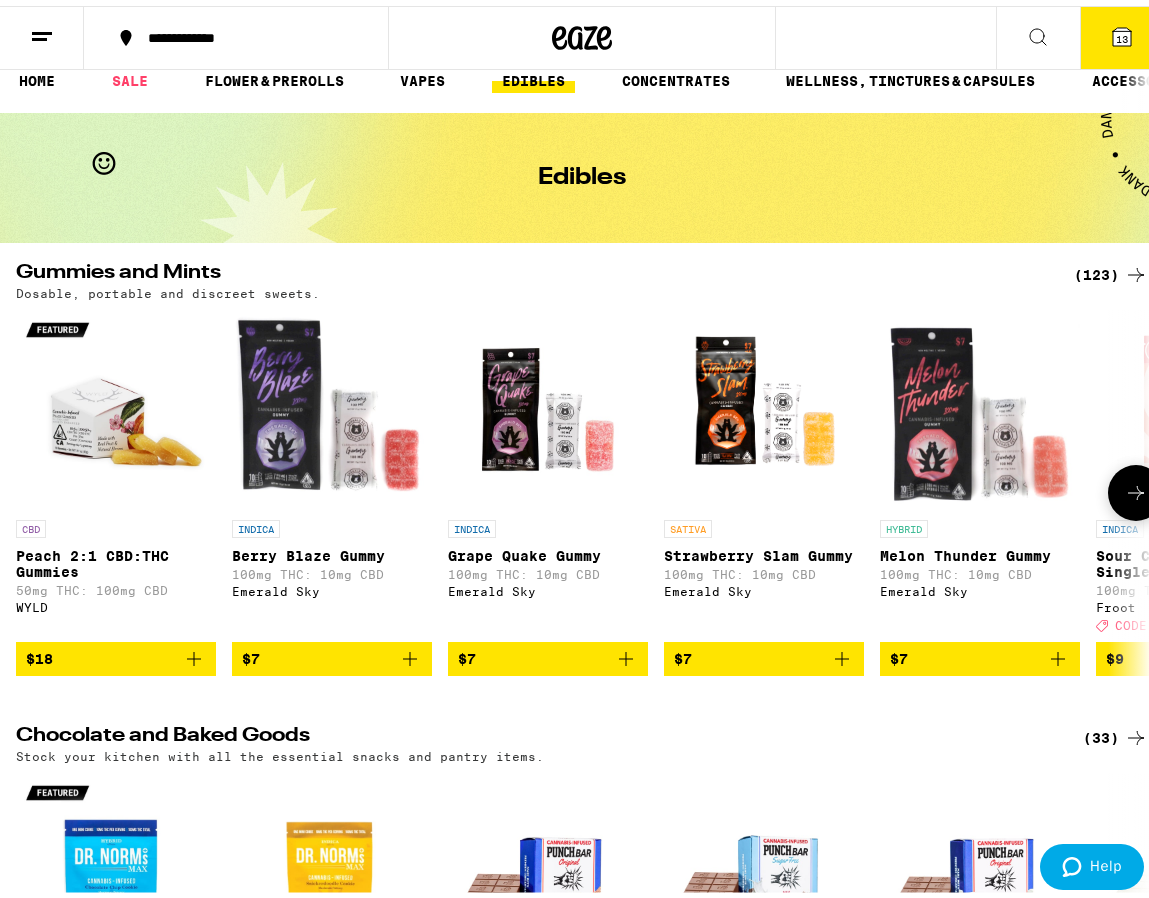 scroll, scrollTop: 0, scrollLeft: 0, axis: both 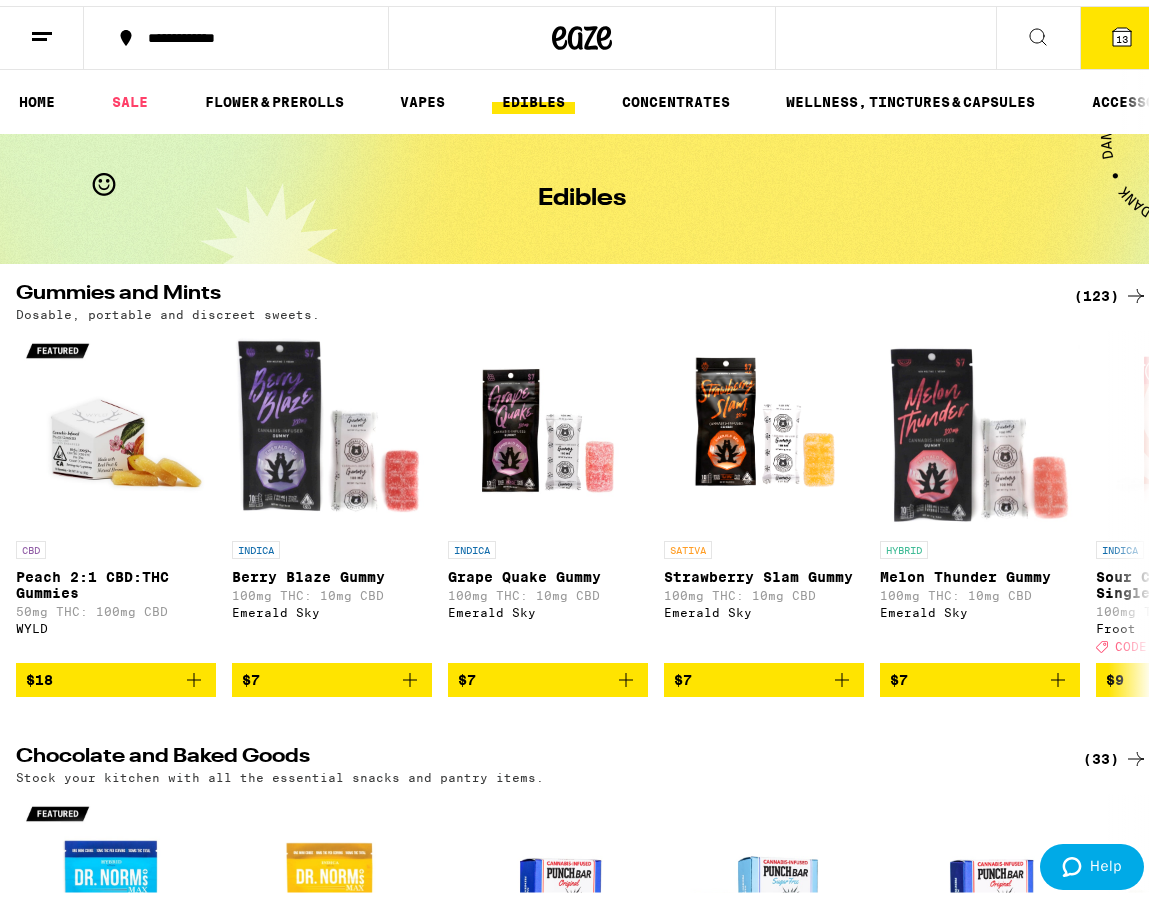 click on "(123)" at bounding box center [1111, 290] 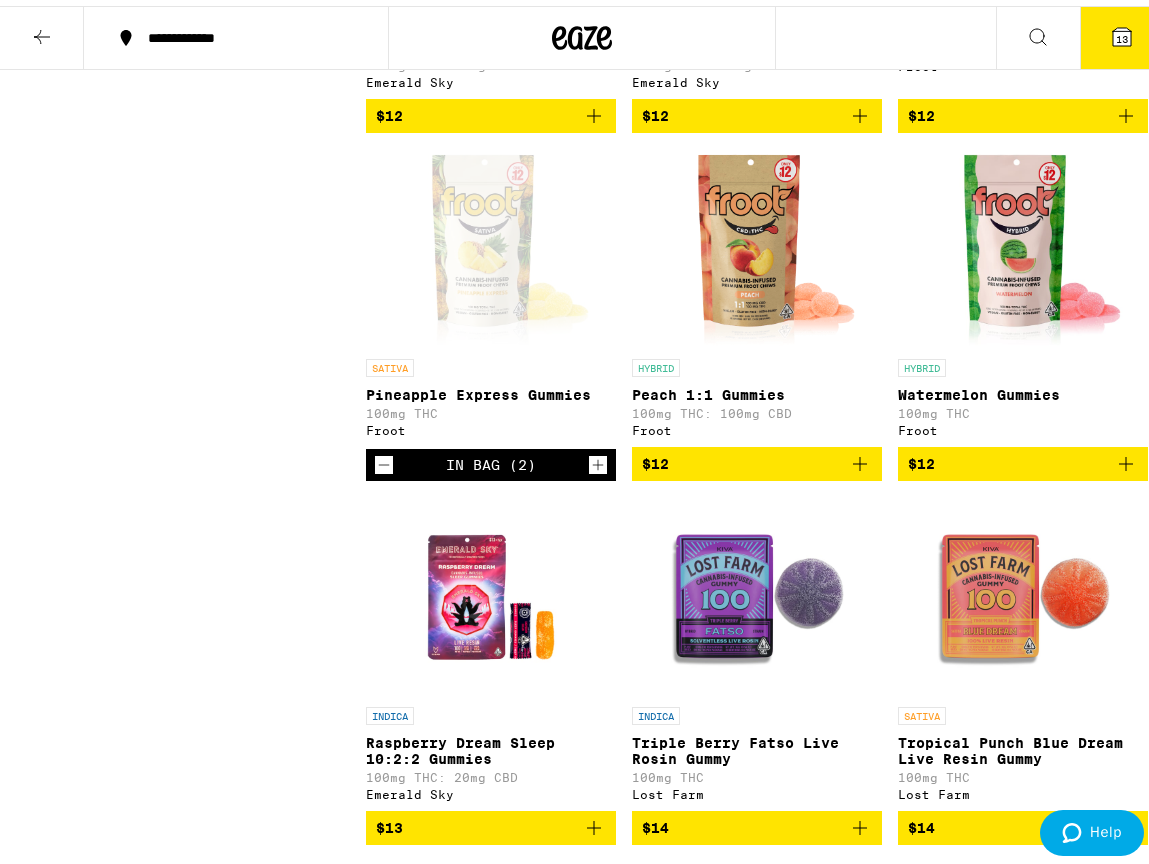scroll, scrollTop: 3100, scrollLeft: 0, axis: vertical 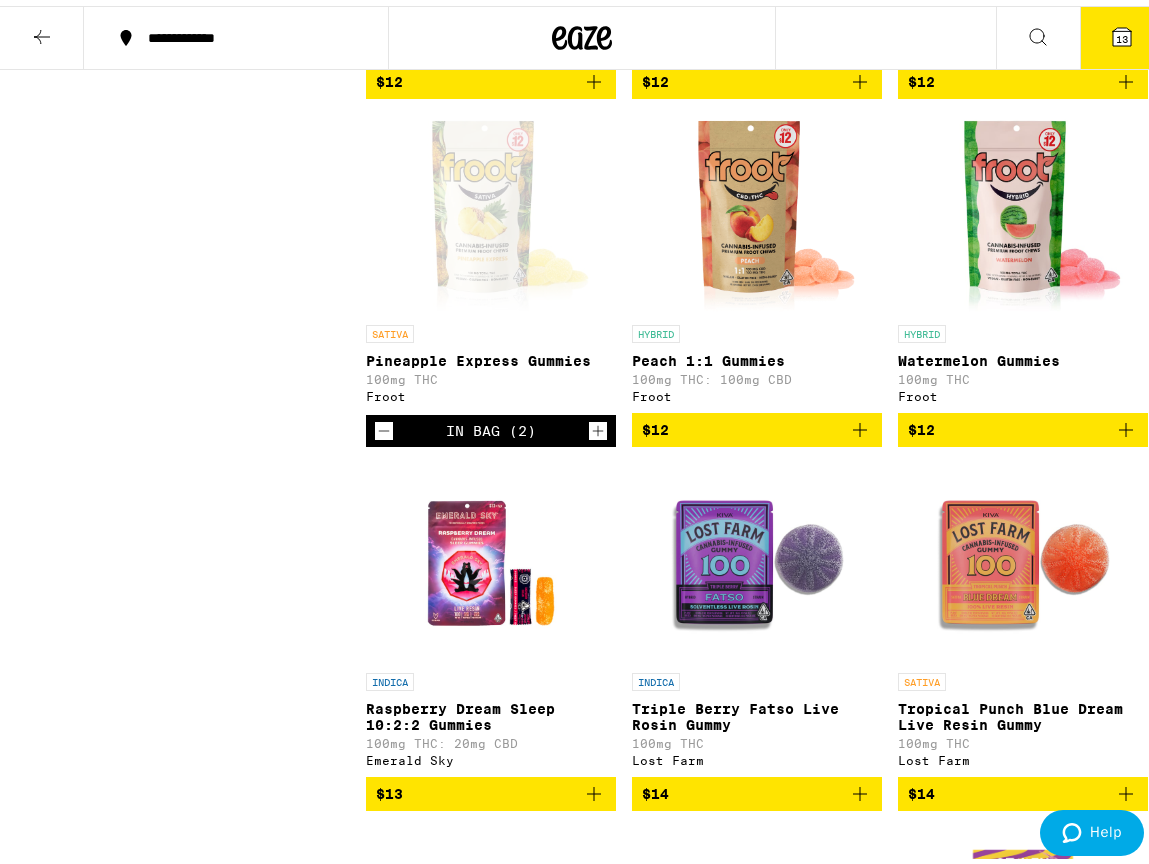 click 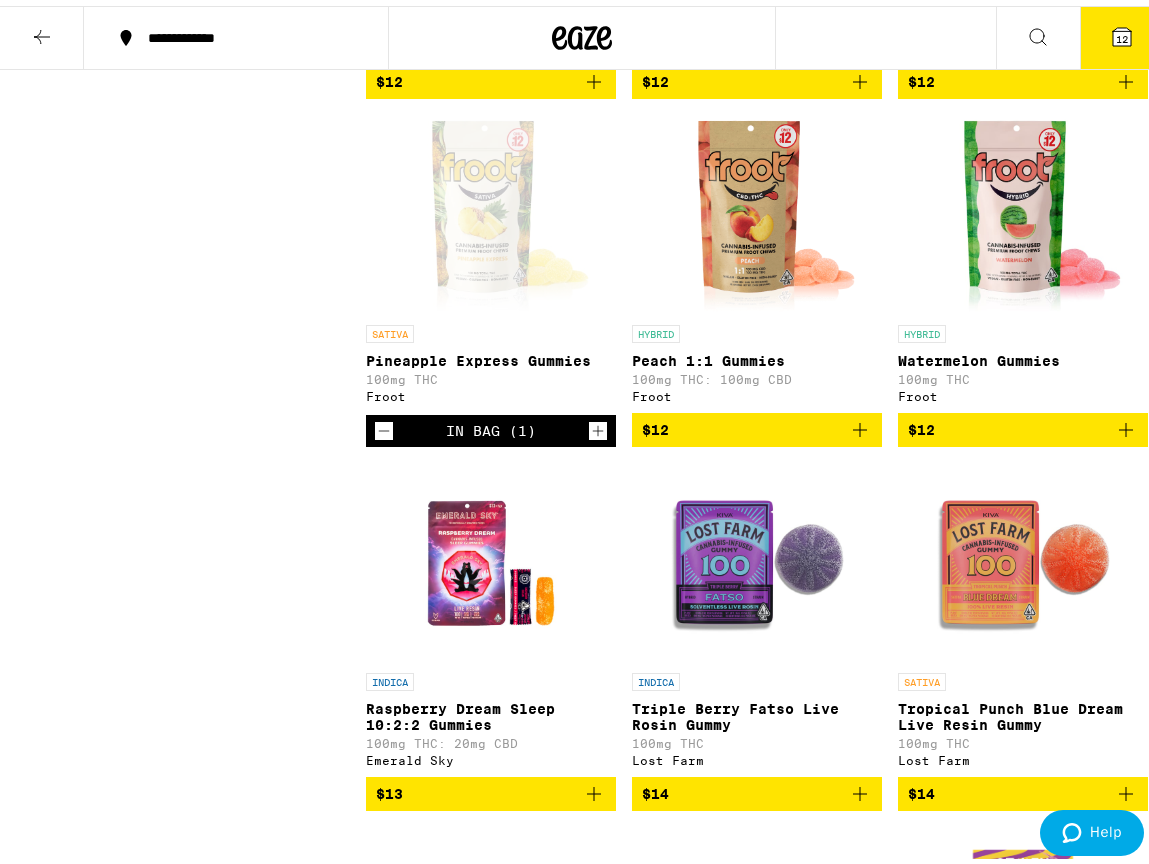 click 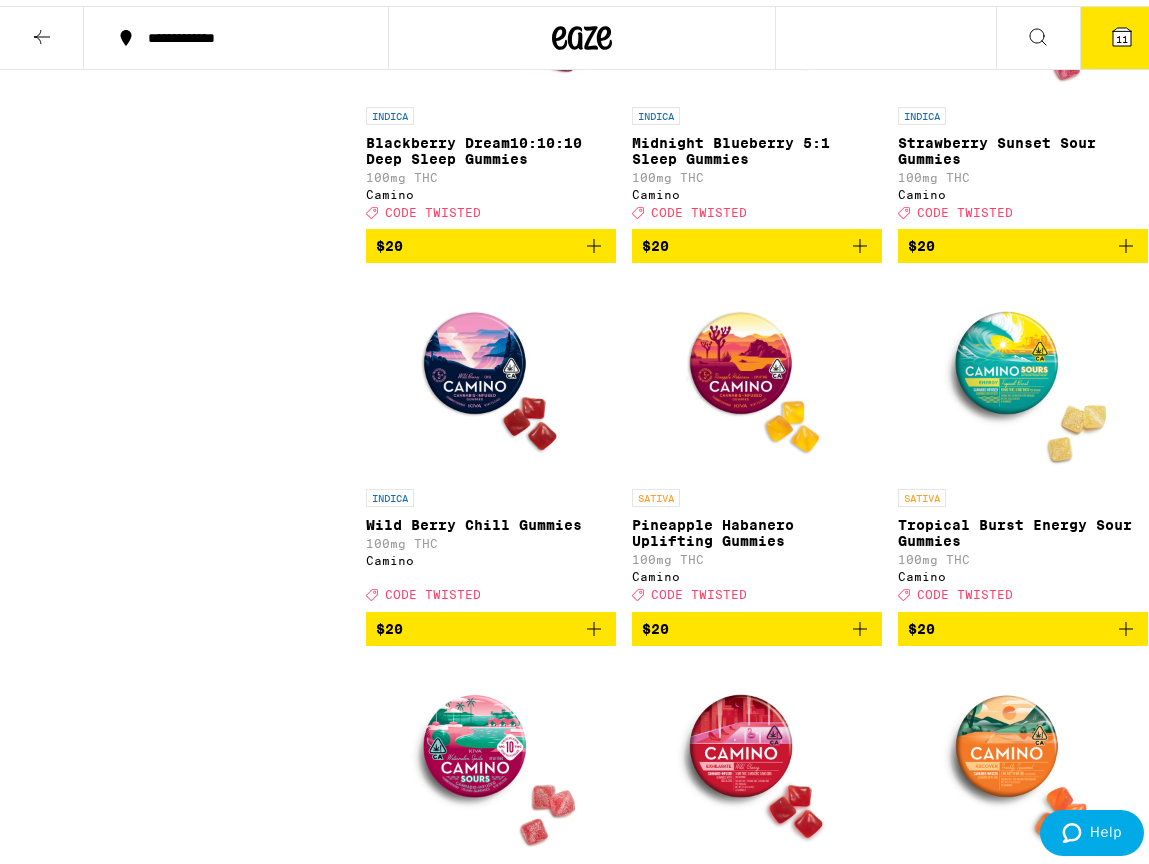 scroll, scrollTop: 8800, scrollLeft: 0, axis: vertical 